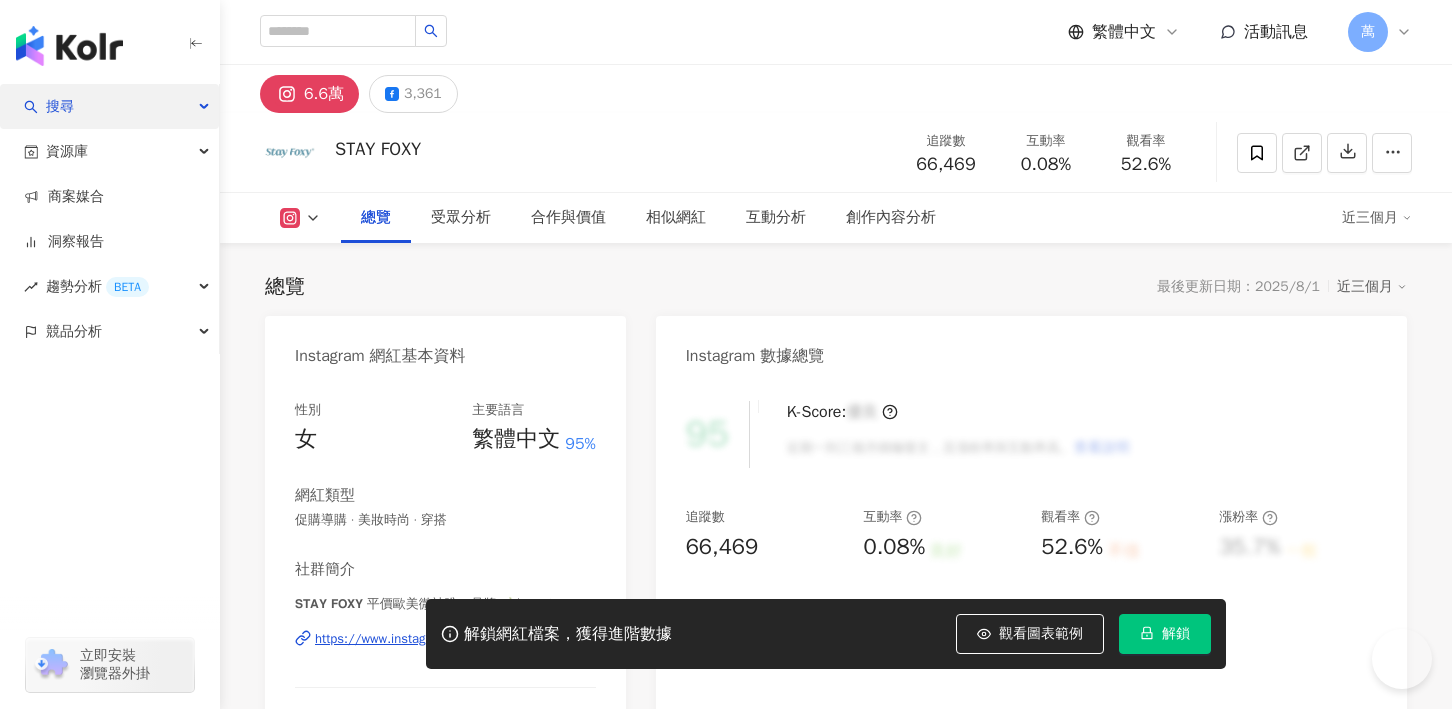 scroll, scrollTop: 276, scrollLeft: 0, axis: vertical 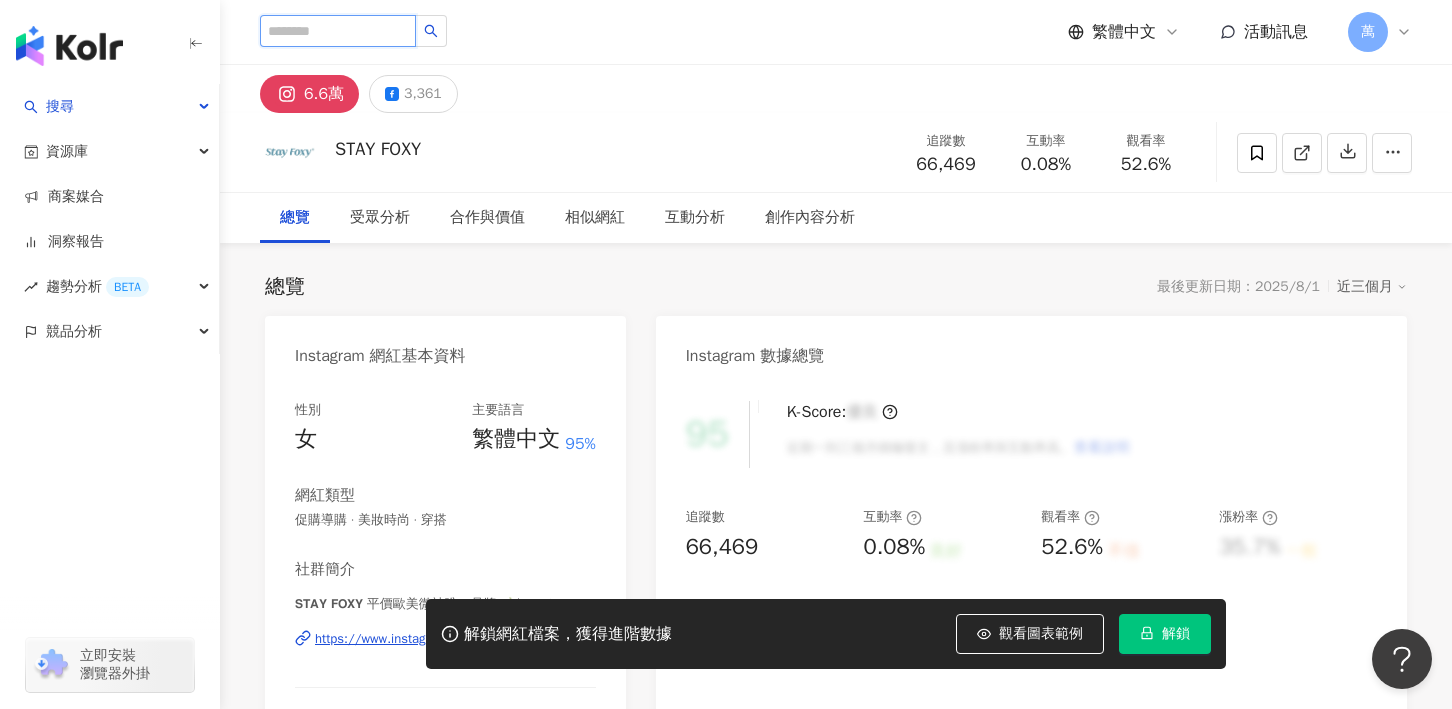 click at bounding box center (338, 31) 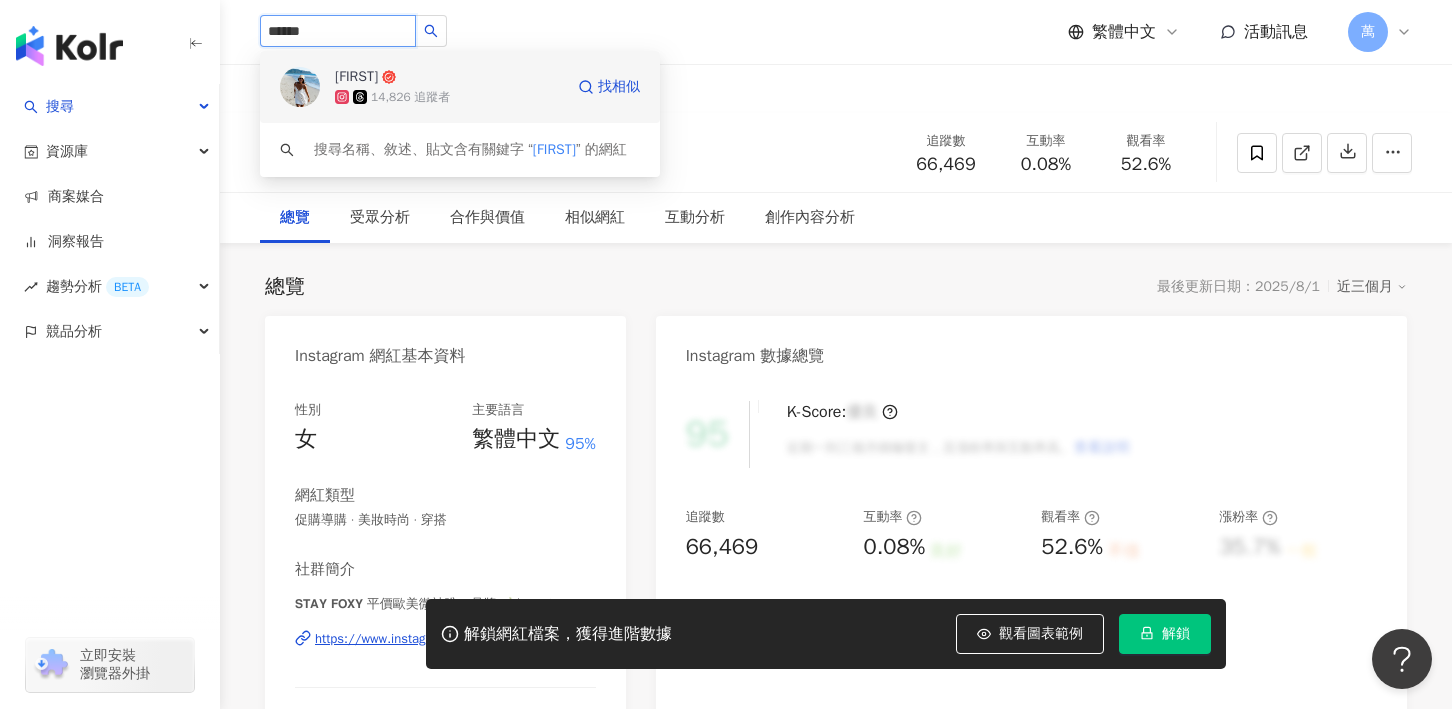 click on "14,826   追蹤者" at bounding box center [449, 97] 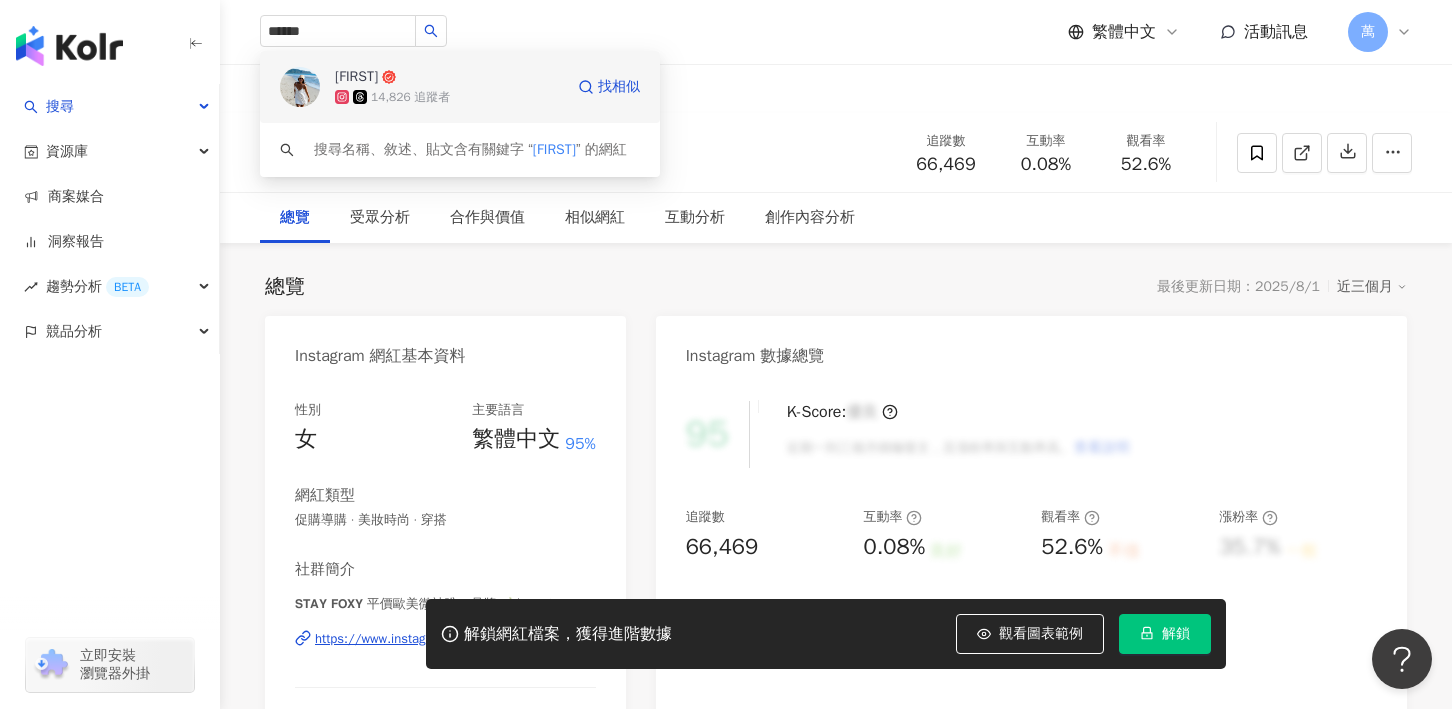 type 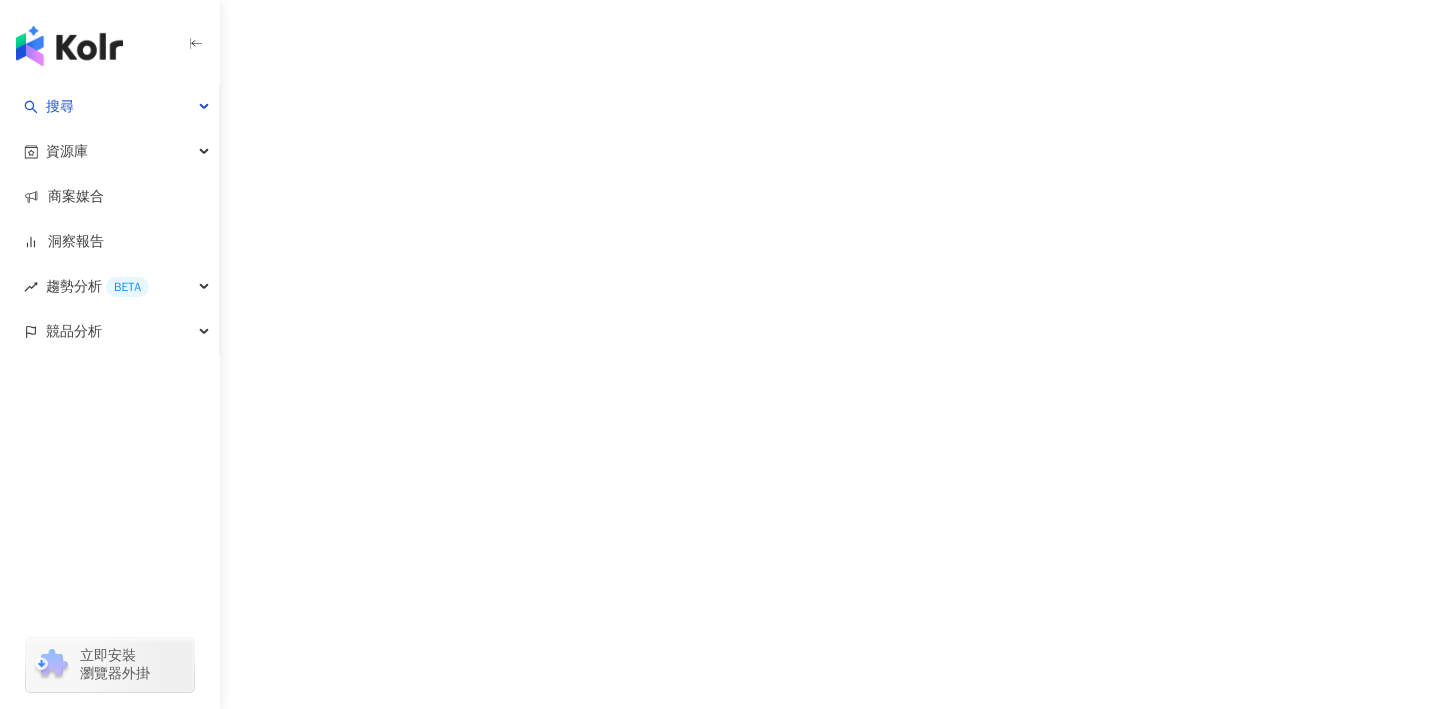scroll, scrollTop: 0, scrollLeft: 0, axis: both 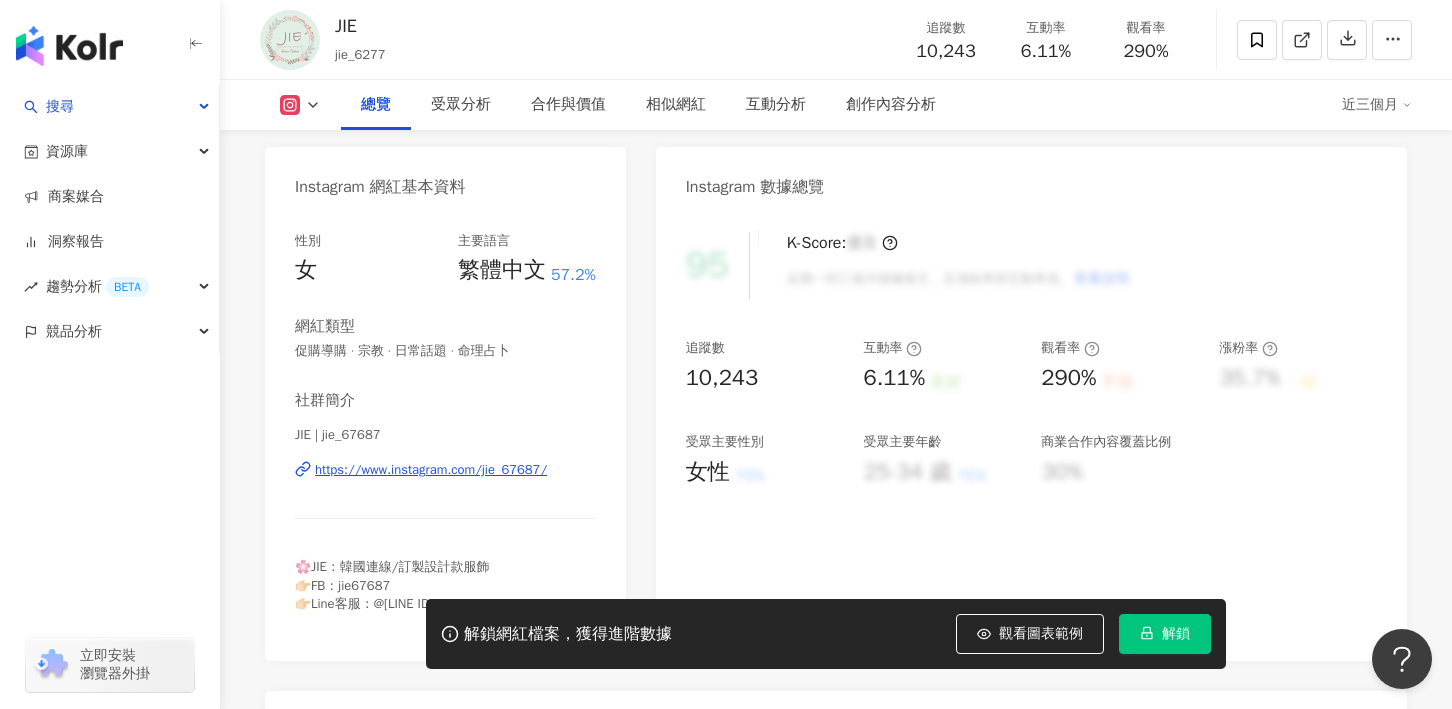 click on "https://www.instagram.com/jie_67687/" at bounding box center (431, 470) 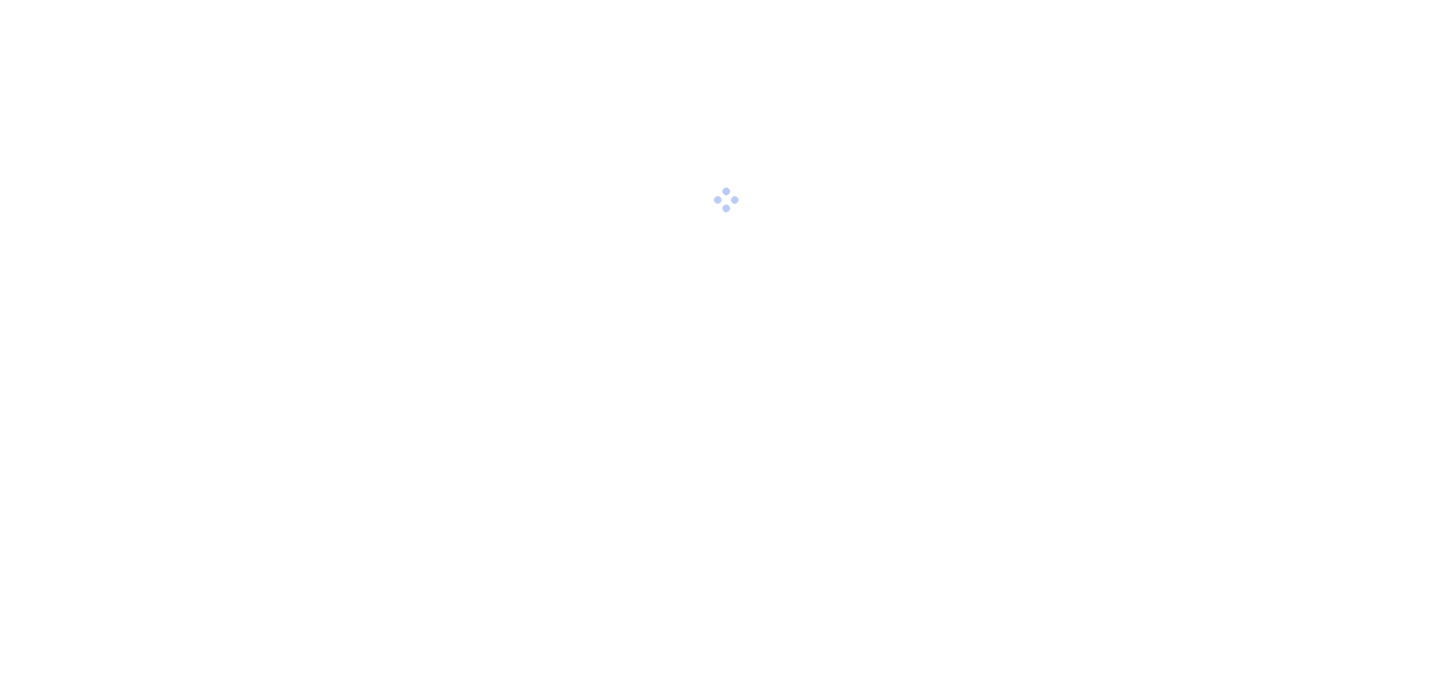 scroll, scrollTop: 0, scrollLeft: 0, axis: both 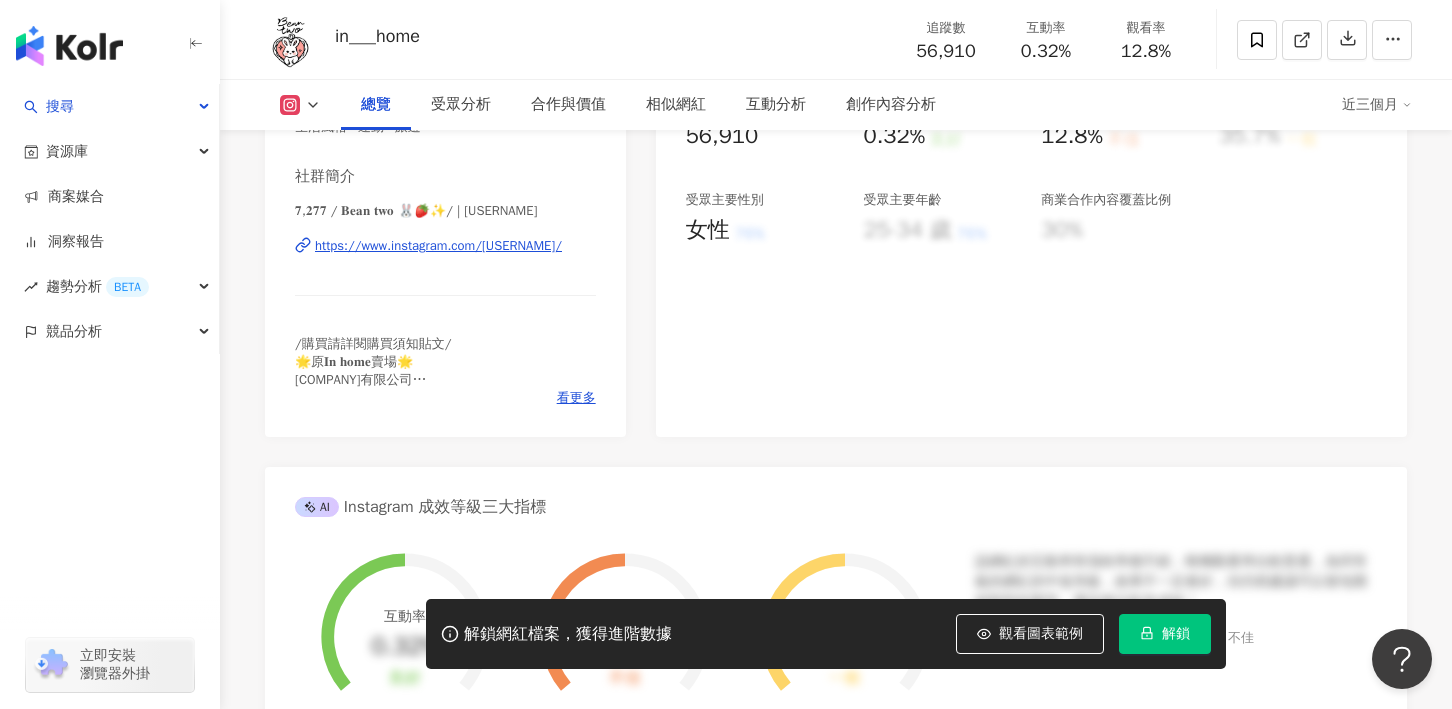 click on "https://www.instagram.com/bean___two/" at bounding box center (438, 246) 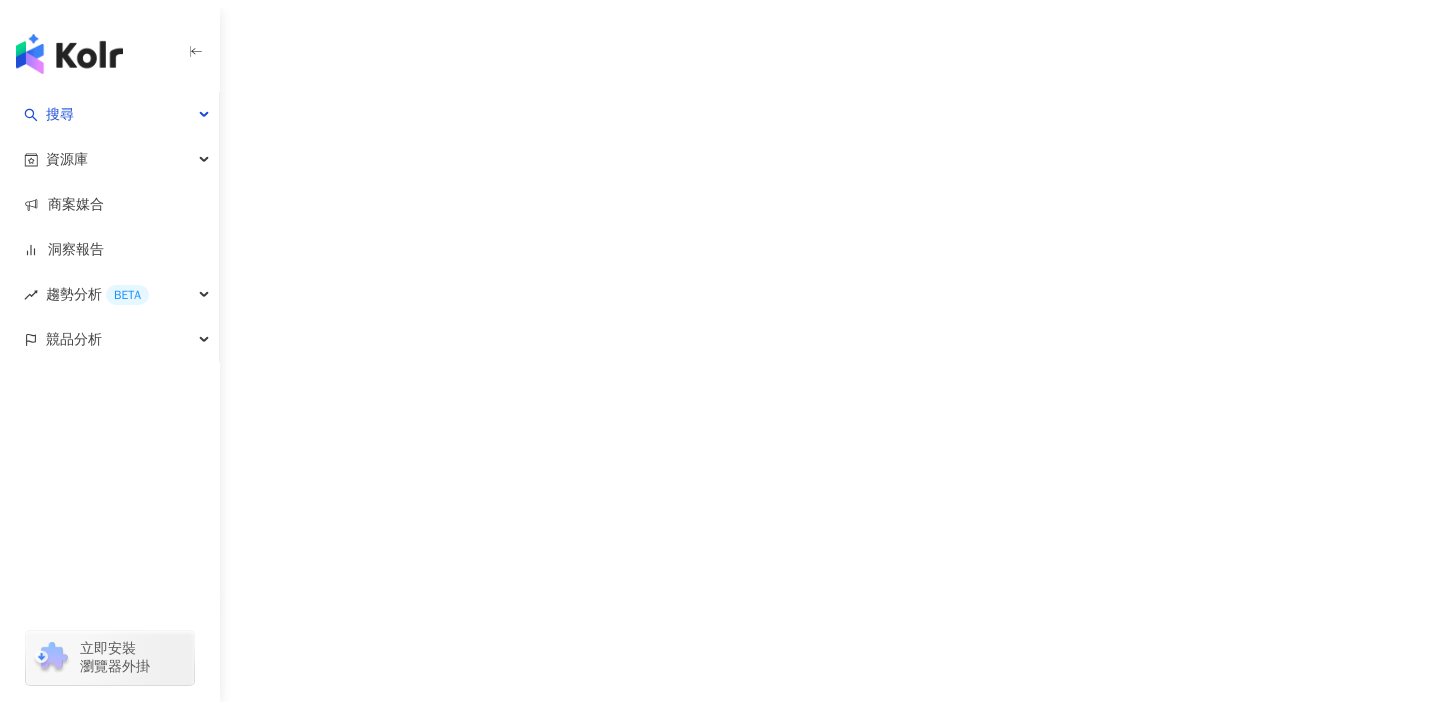 scroll, scrollTop: 0, scrollLeft: 0, axis: both 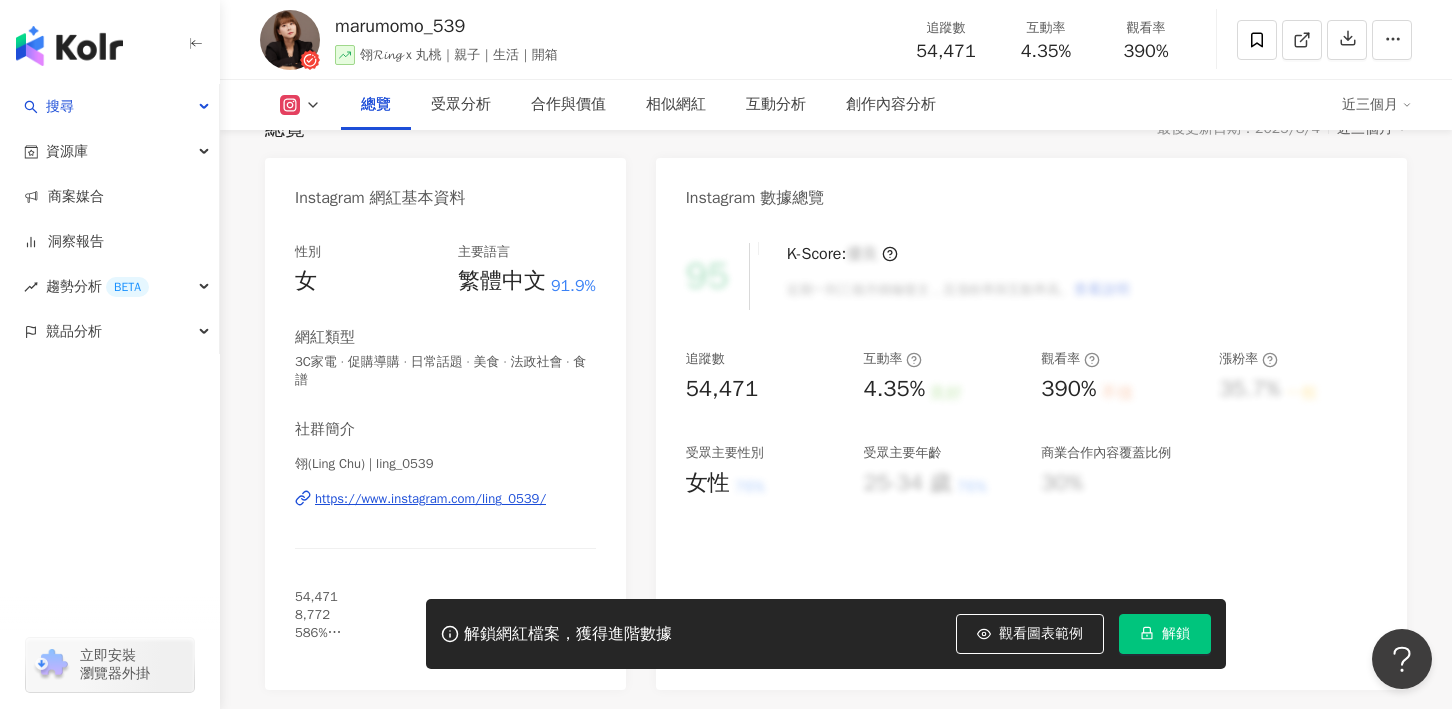 click on "https://www.instagram.com/ling_0539/" at bounding box center [430, 499] 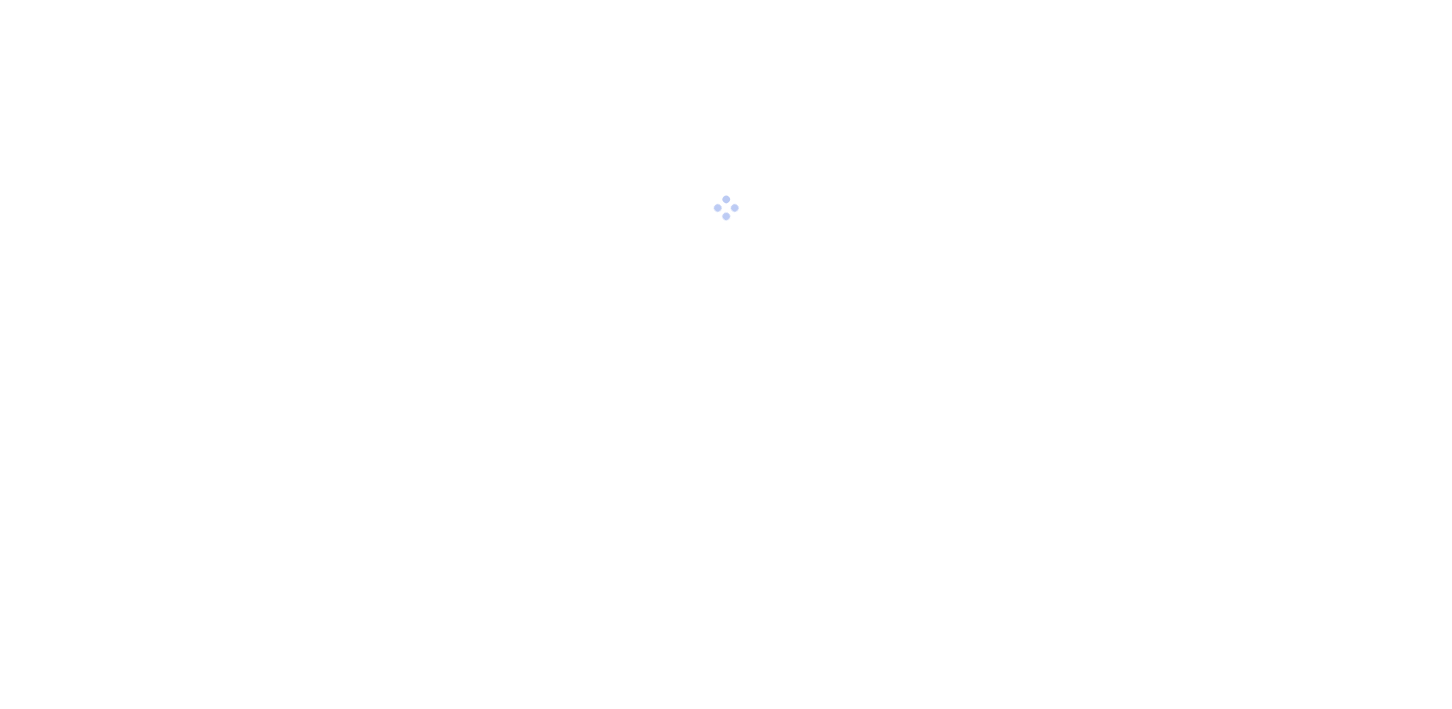 scroll, scrollTop: 0, scrollLeft: 0, axis: both 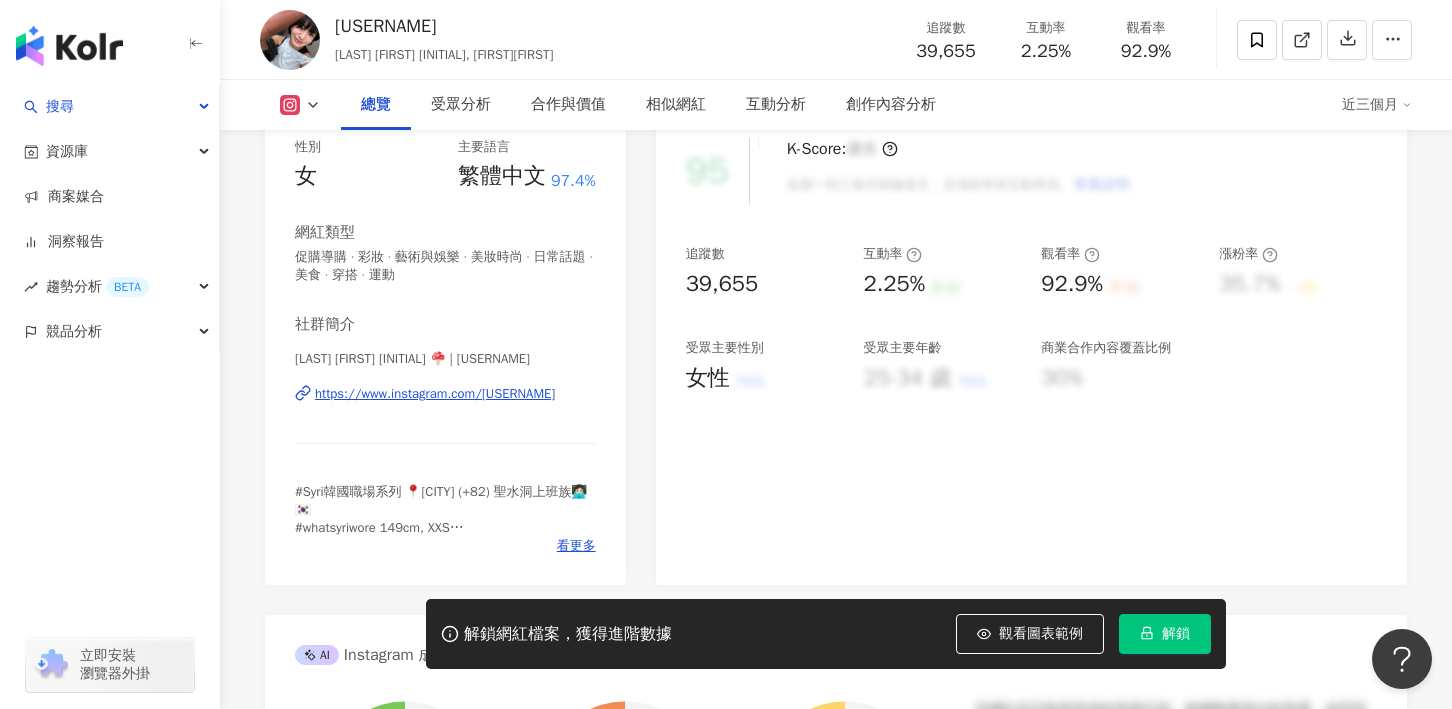 click on "https://www.instagram.com/syrinxcat/" at bounding box center [435, 394] 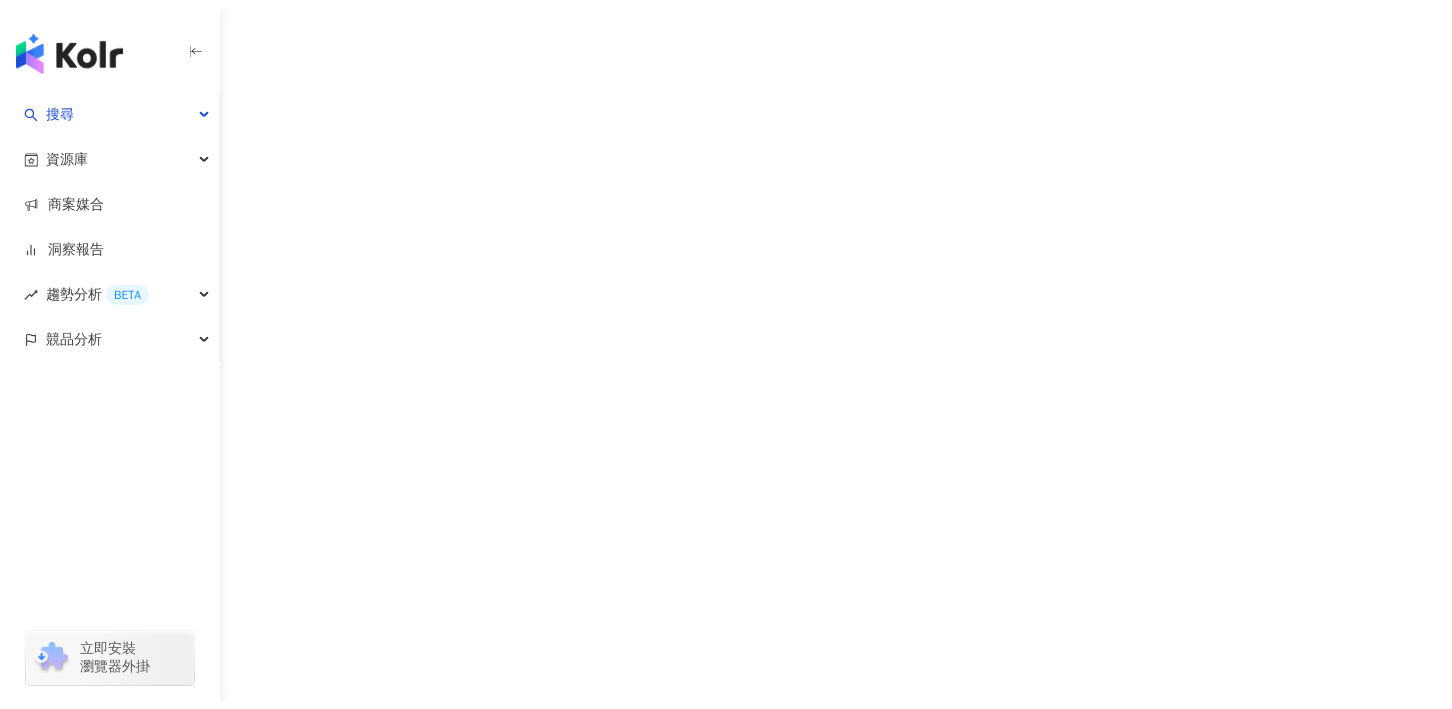 scroll, scrollTop: 0, scrollLeft: 0, axis: both 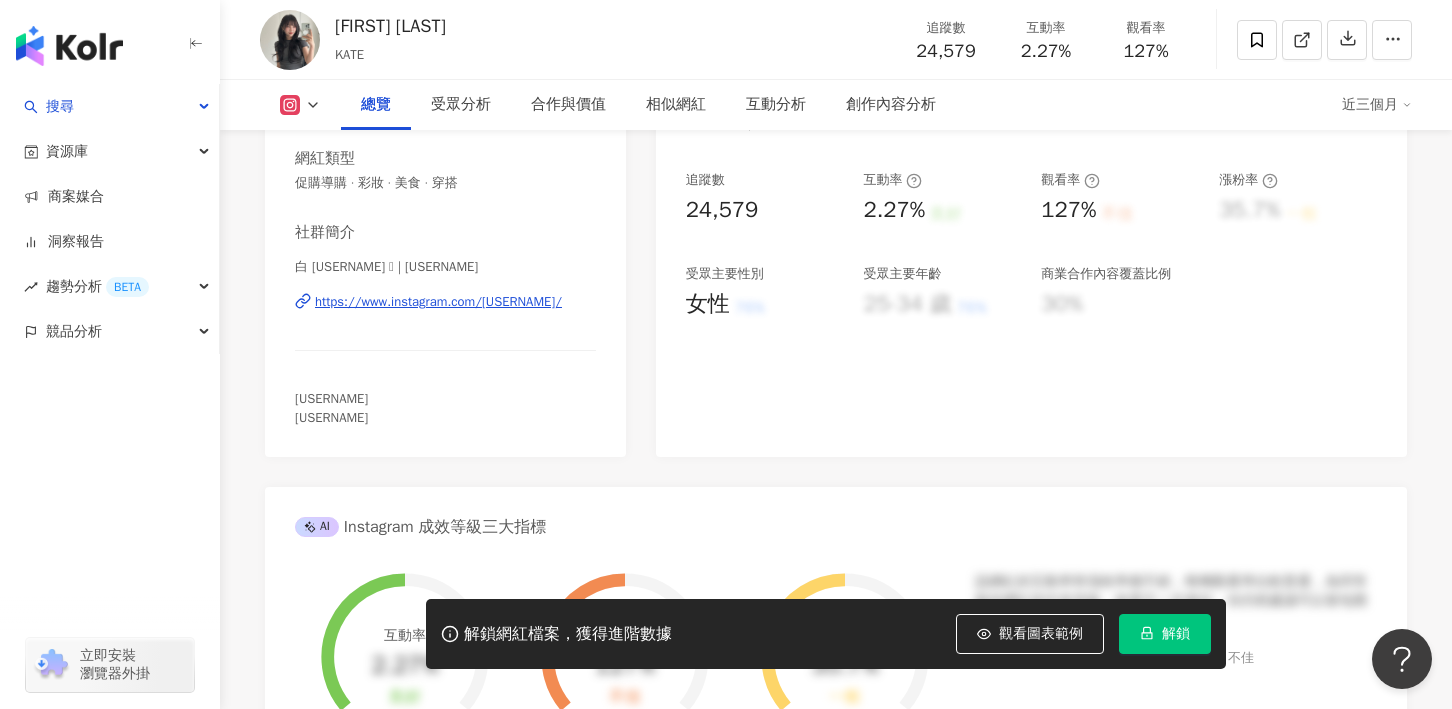 click on "https://www.instagram.com/shihchiehho/" at bounding box center (438, 302) 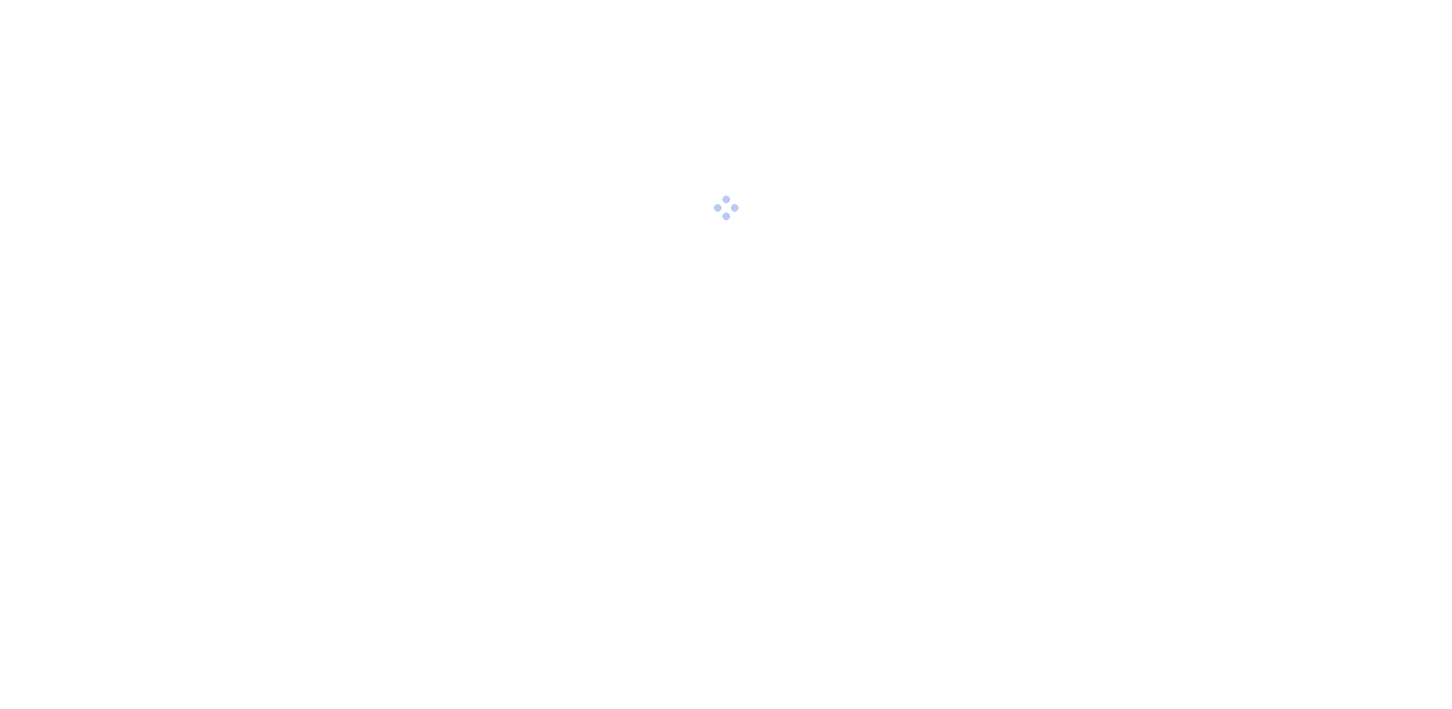 scroll, scrollTop: 0, scrollLeft: 0, axis: both 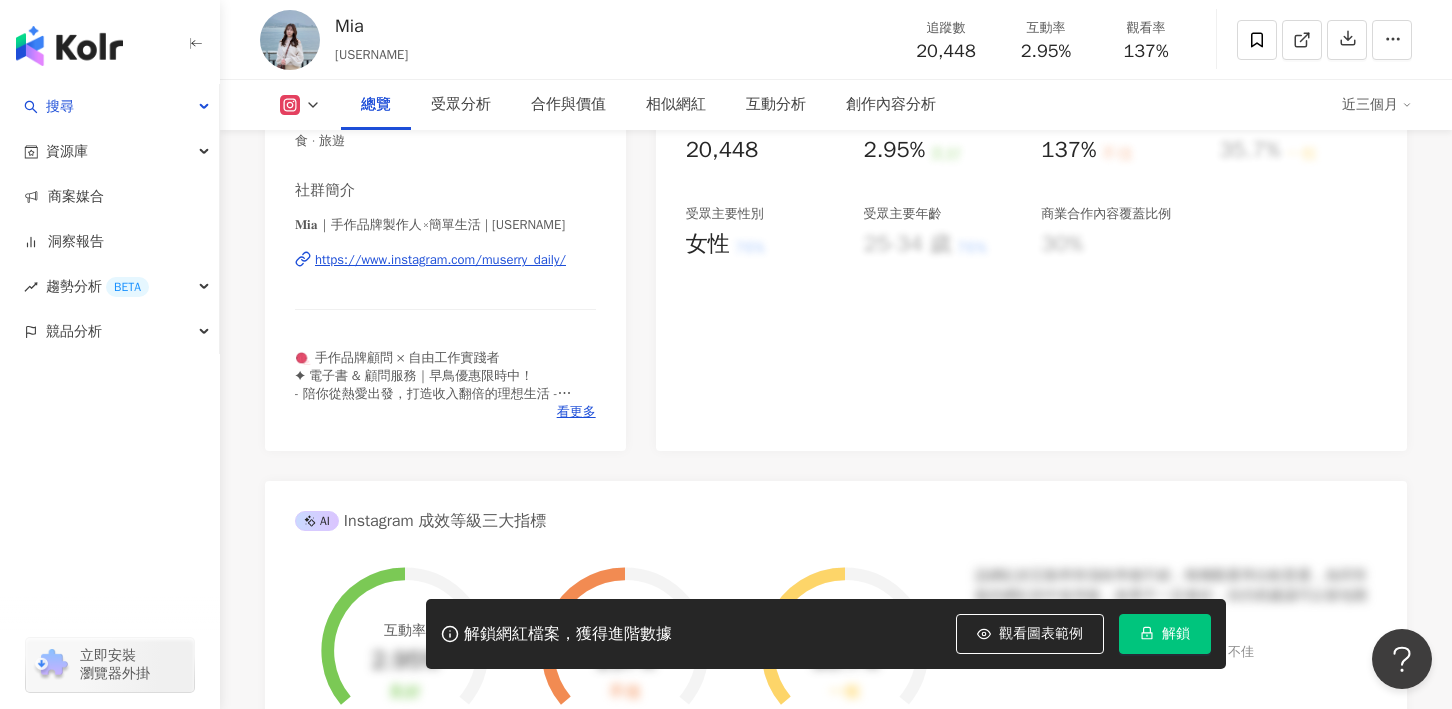 click on "https://www.instagram.com/muserry_daily/" at bounding box center (440, 260) 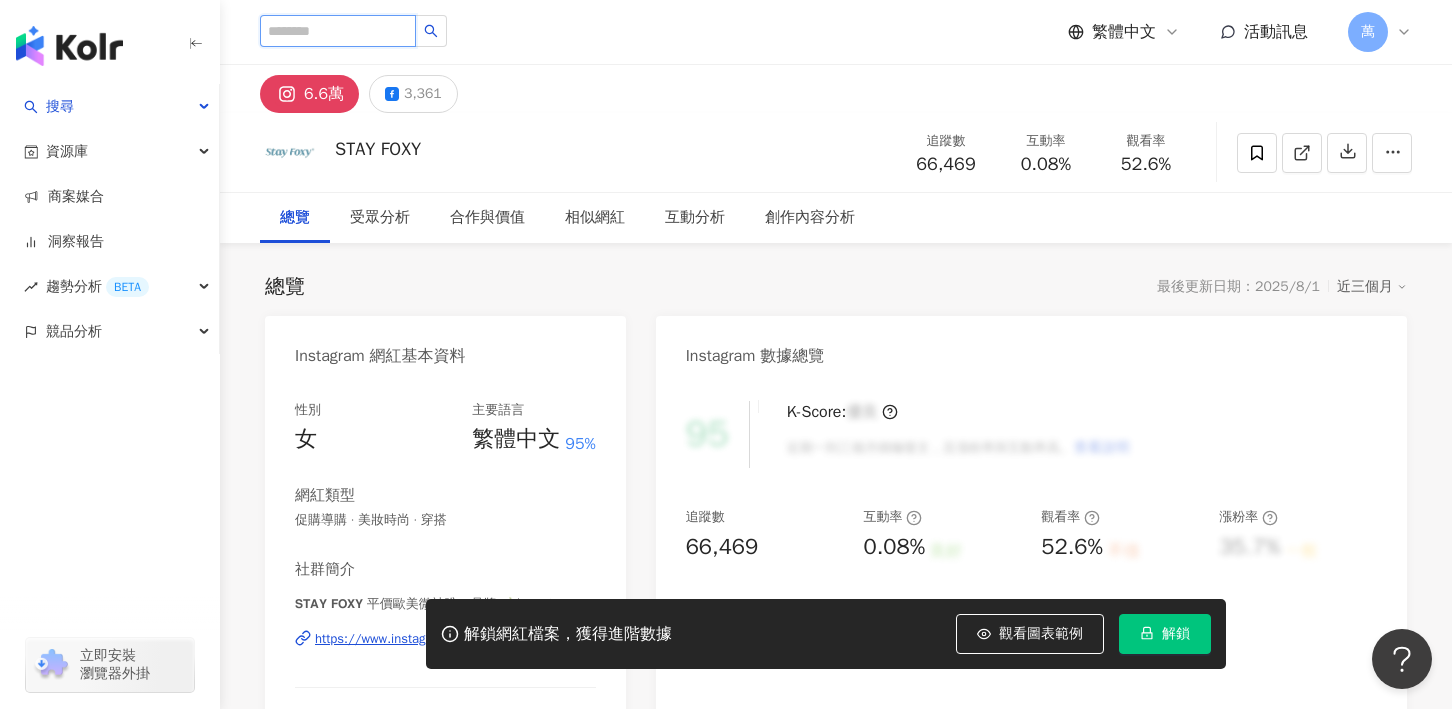 scroll, scrollTop: 0, scrollLeft: 0, axis: both 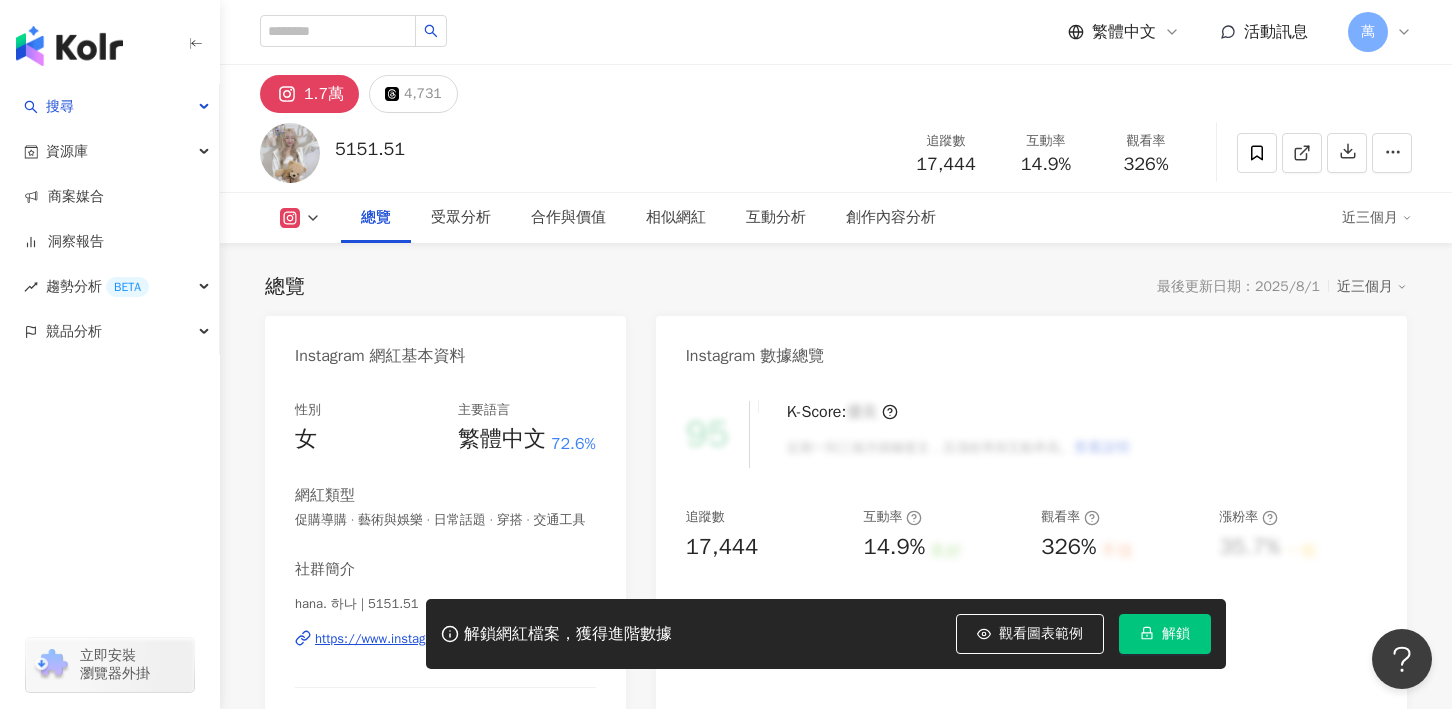 click on "https://www.instagram.com/5151.51/" at bounding box center [427, 639] 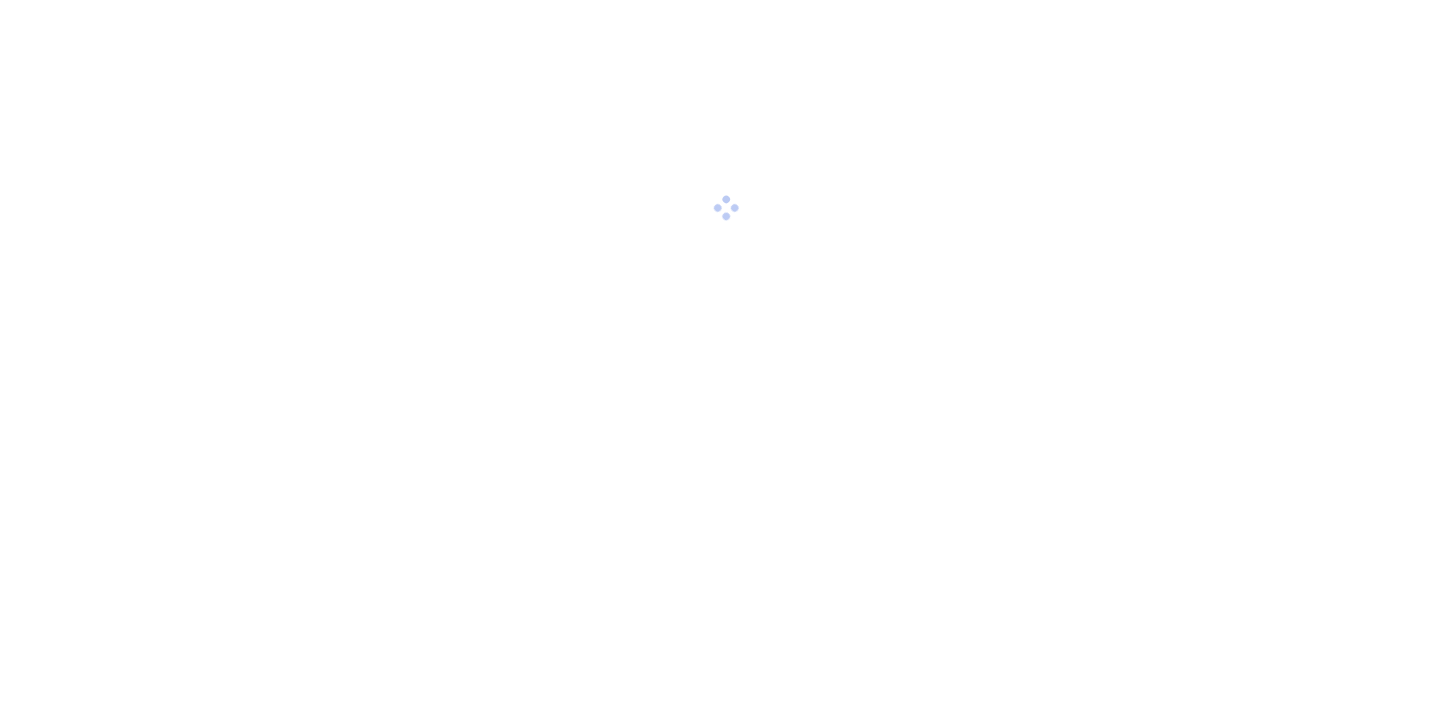 scroll, scrollTop: 0, scrollLeft: 0, axis: both 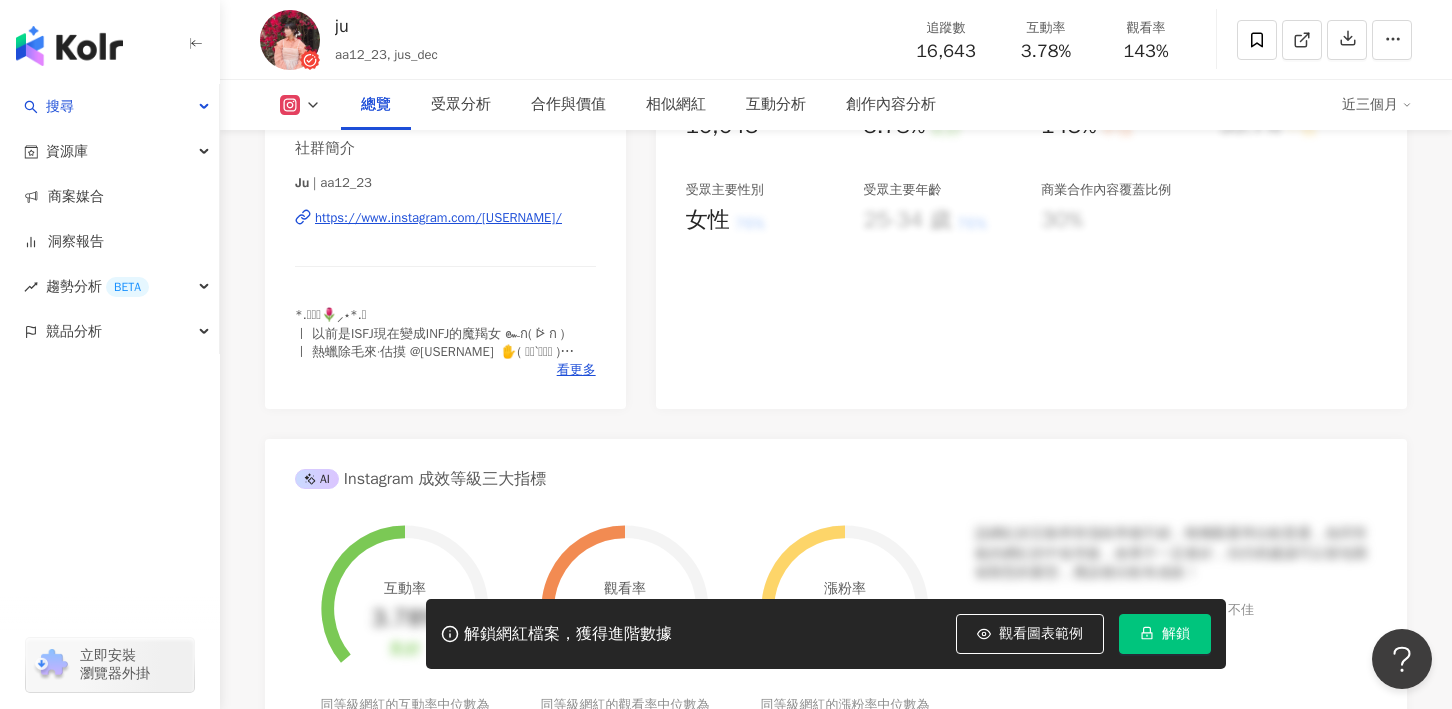 click on "https://www.instagram.com/[USERNAME]/" at bounding box center (438, 218) 